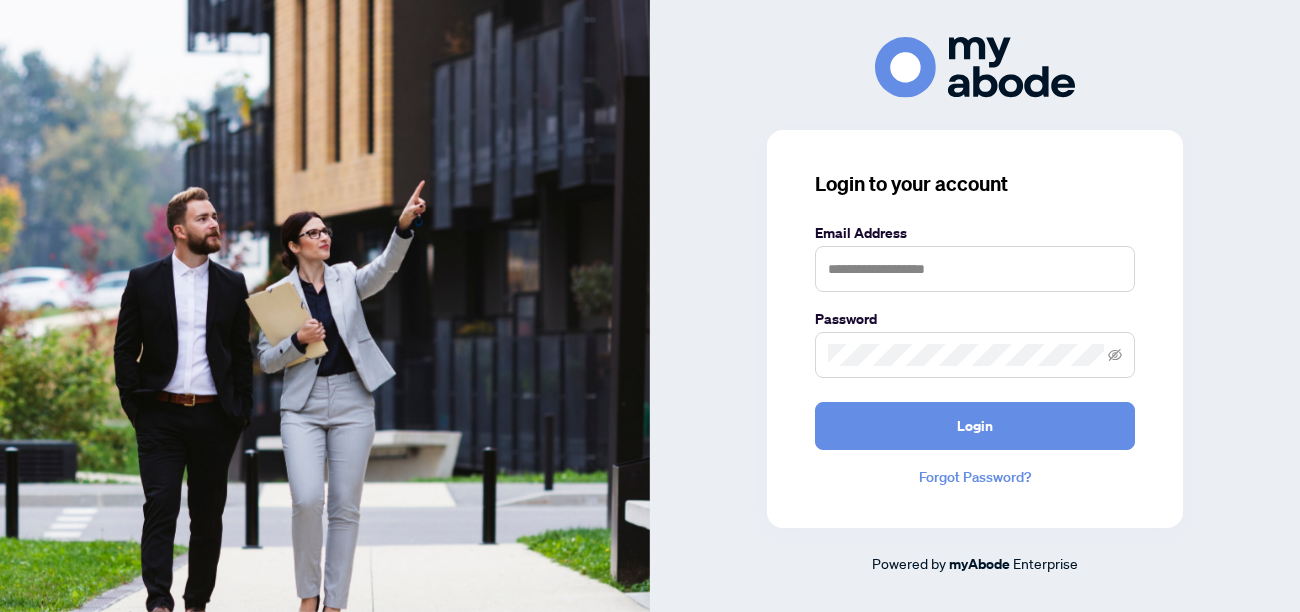 scroll, scrollTop: 0, scrollLeft: 0, axis: both 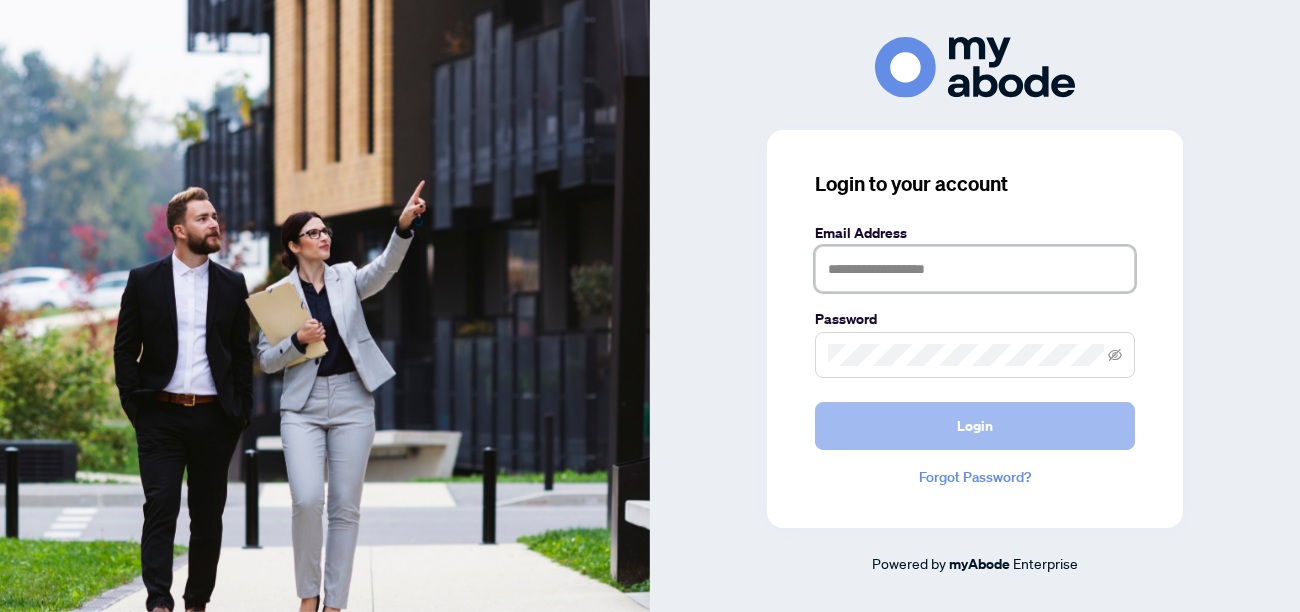 type on "**********" 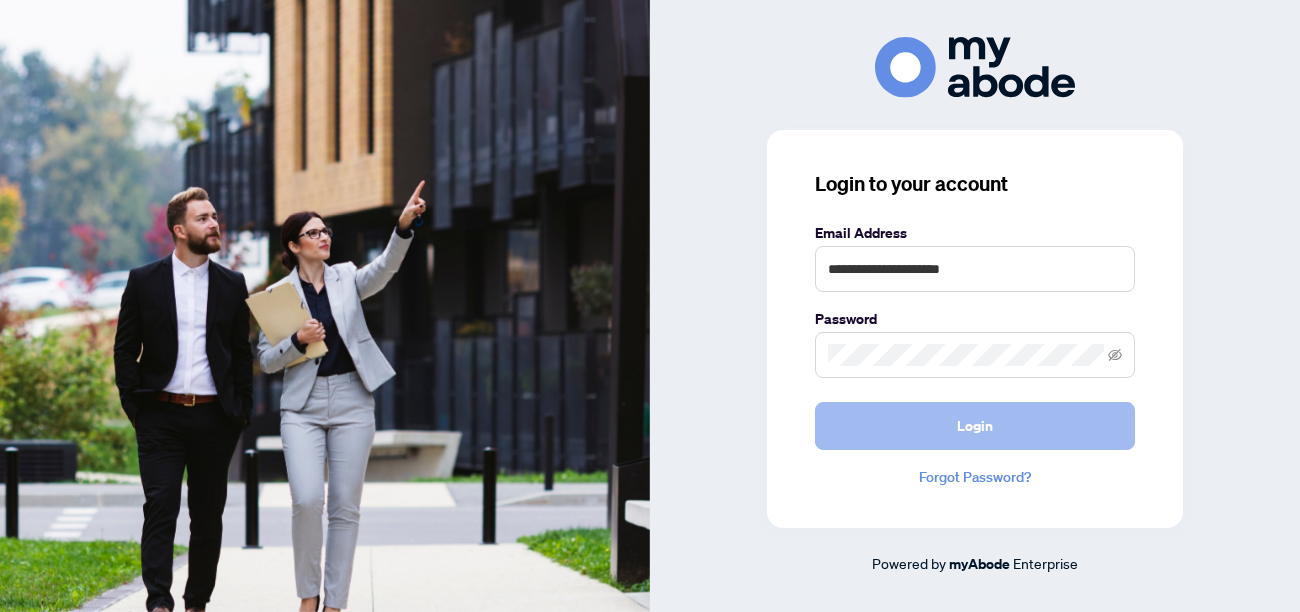 click on "Login" at bounding box center [975, 426] 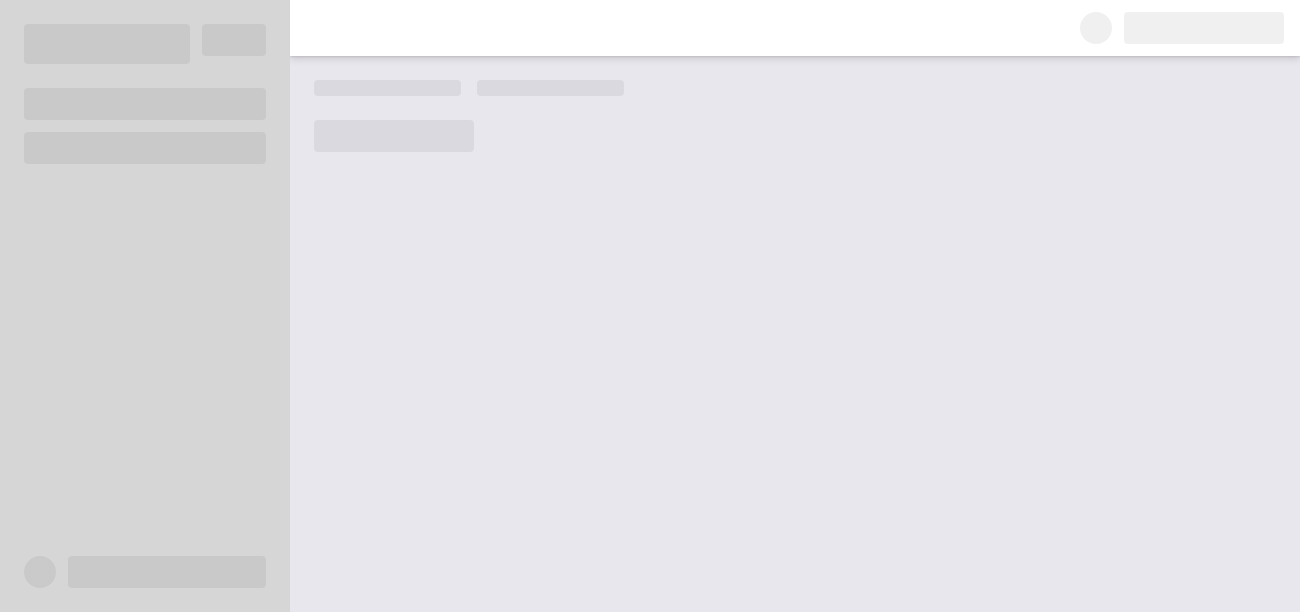 scroll, scrollTop: 0, scrollLeft: 0, axis: both 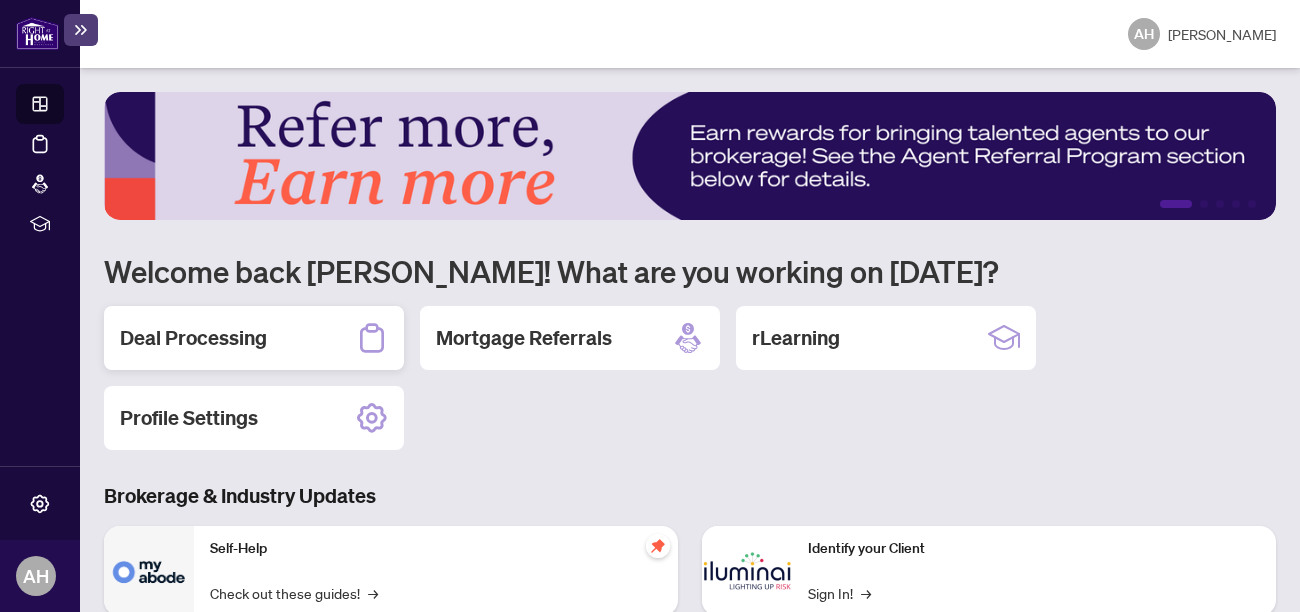 click on "Deal Processing" at bounding box center (193, 338) 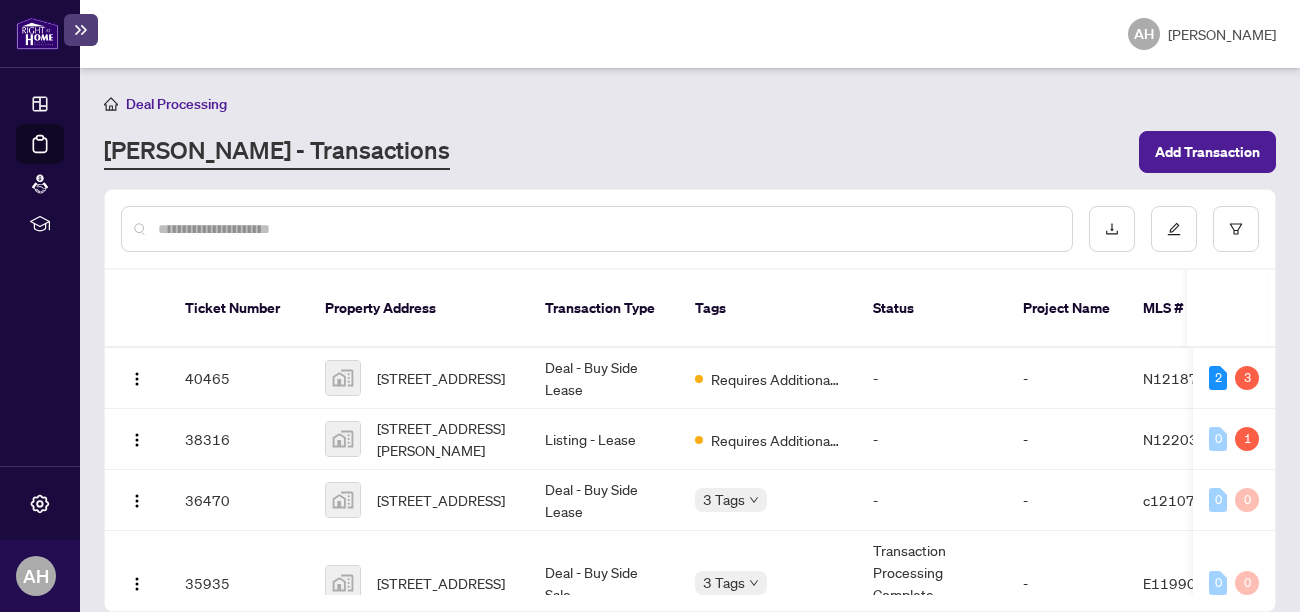 scroll, scrollTop: 0, scrollLeft: 0, axis: both 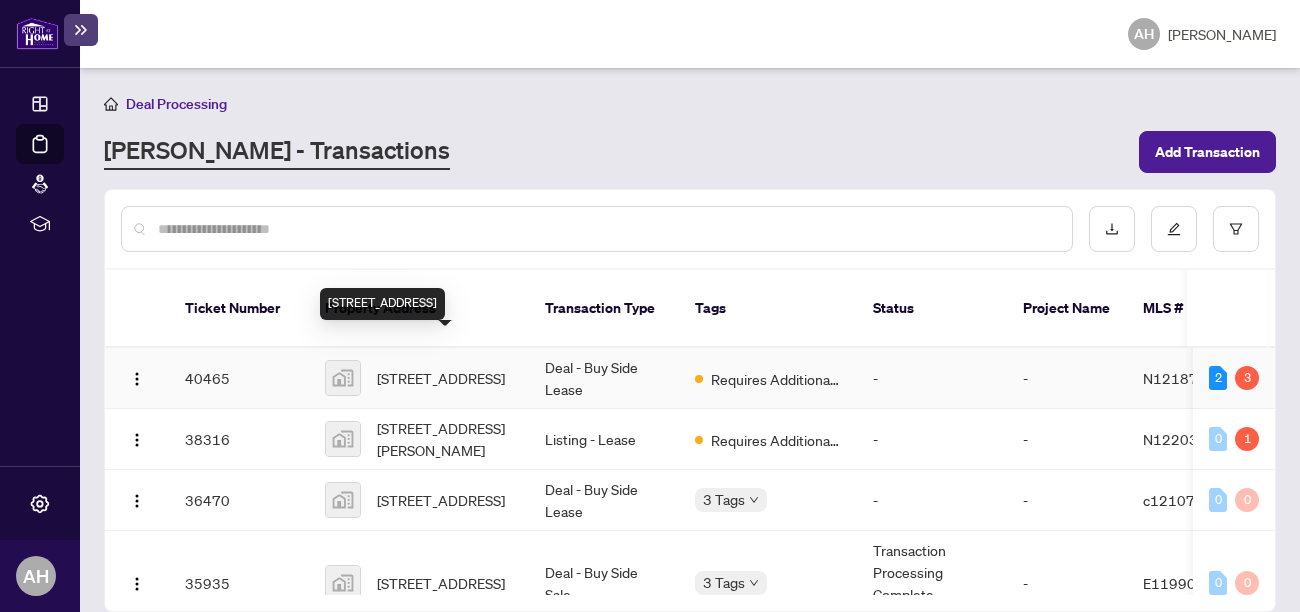 click on "[STREET_ADDRESS]" at bounding box center (441, 378) 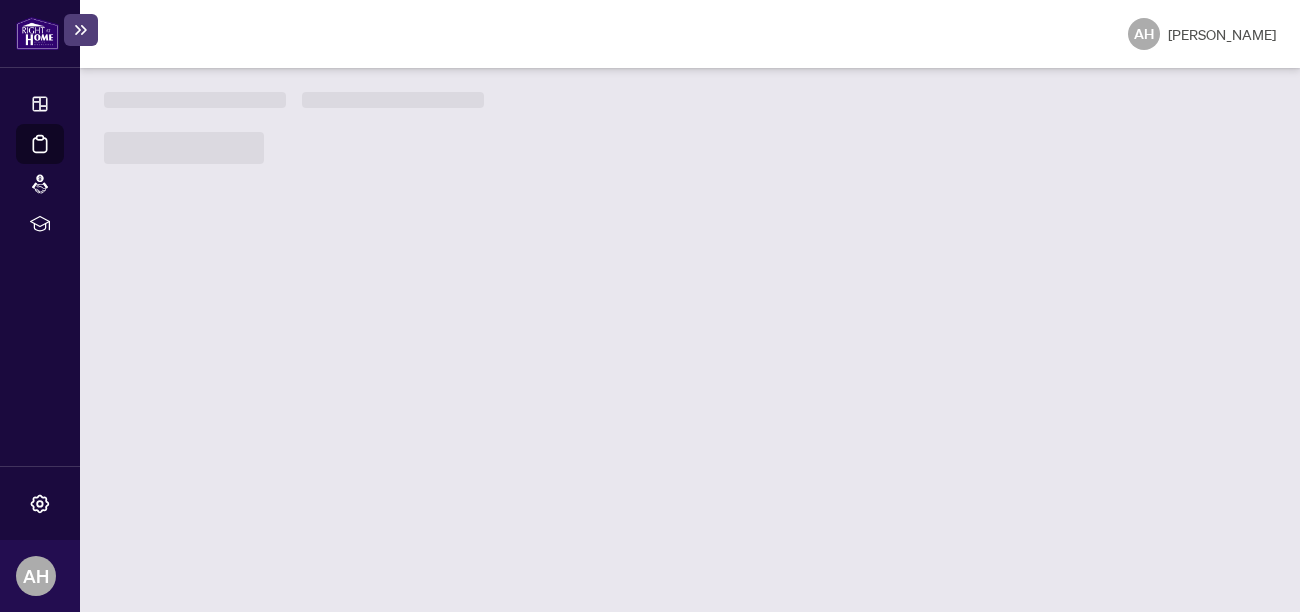 scroll, scrollTop: 0, scrollLeft: 0, axis: both 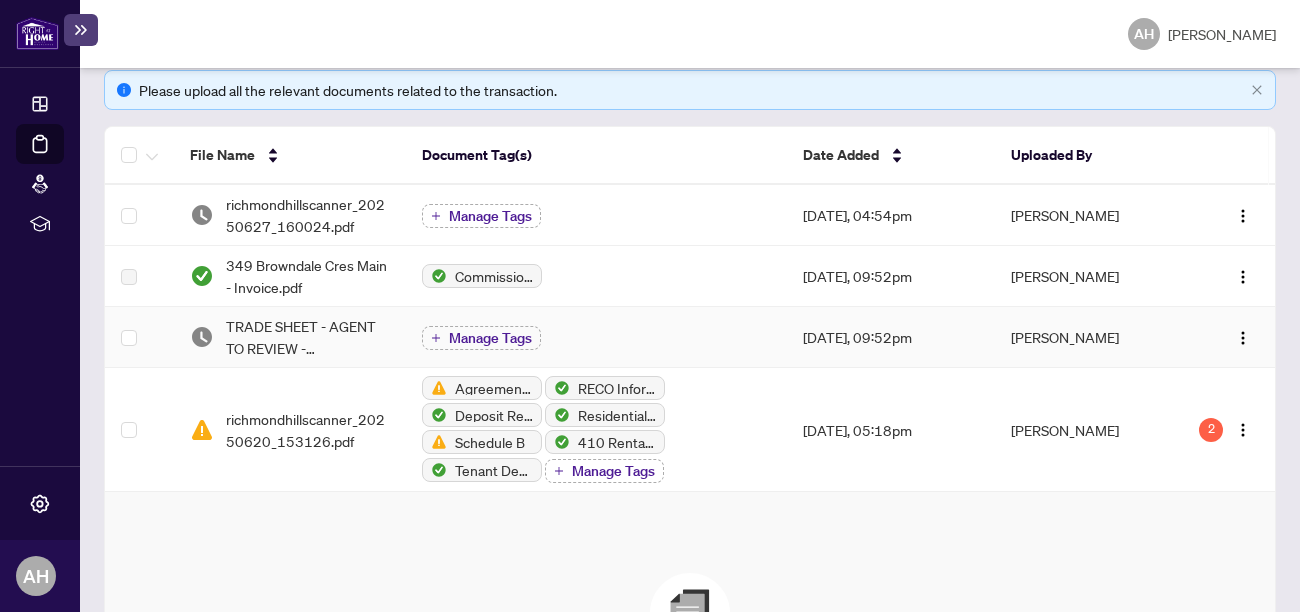click on "TRADE SHEET - AGENT TO REVIEW - [PERSON_NAME].pdf" at bounding box center [307, 337] 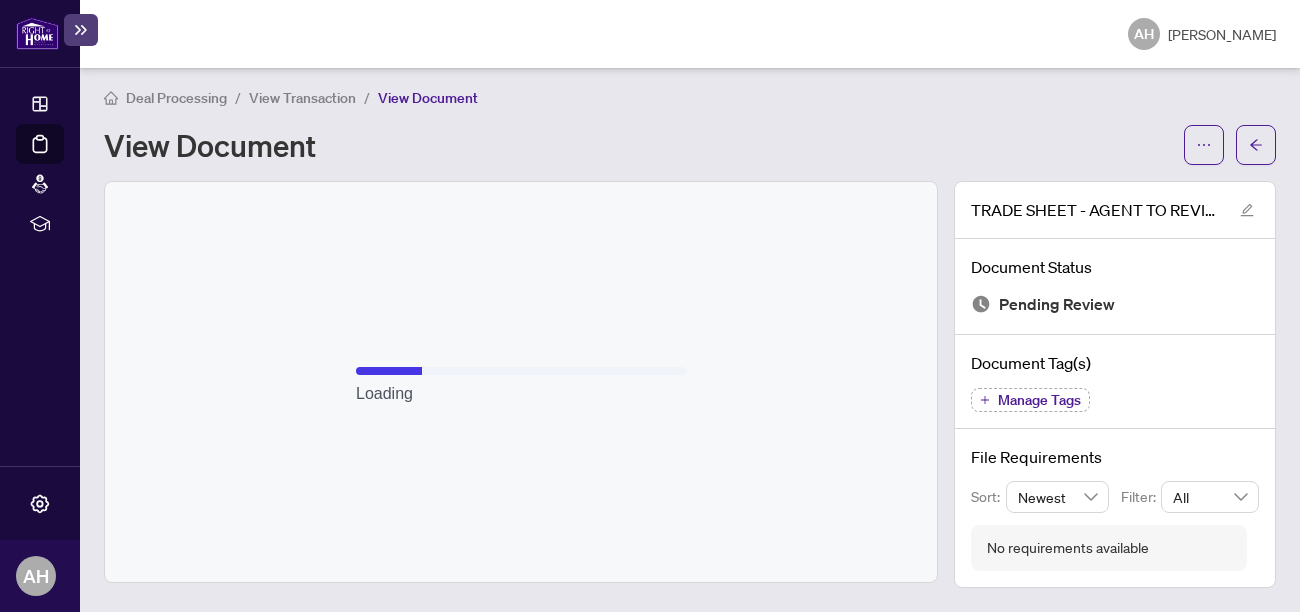 scroll, scrollTop: 2, scrollLeft: 0, axis: vertical 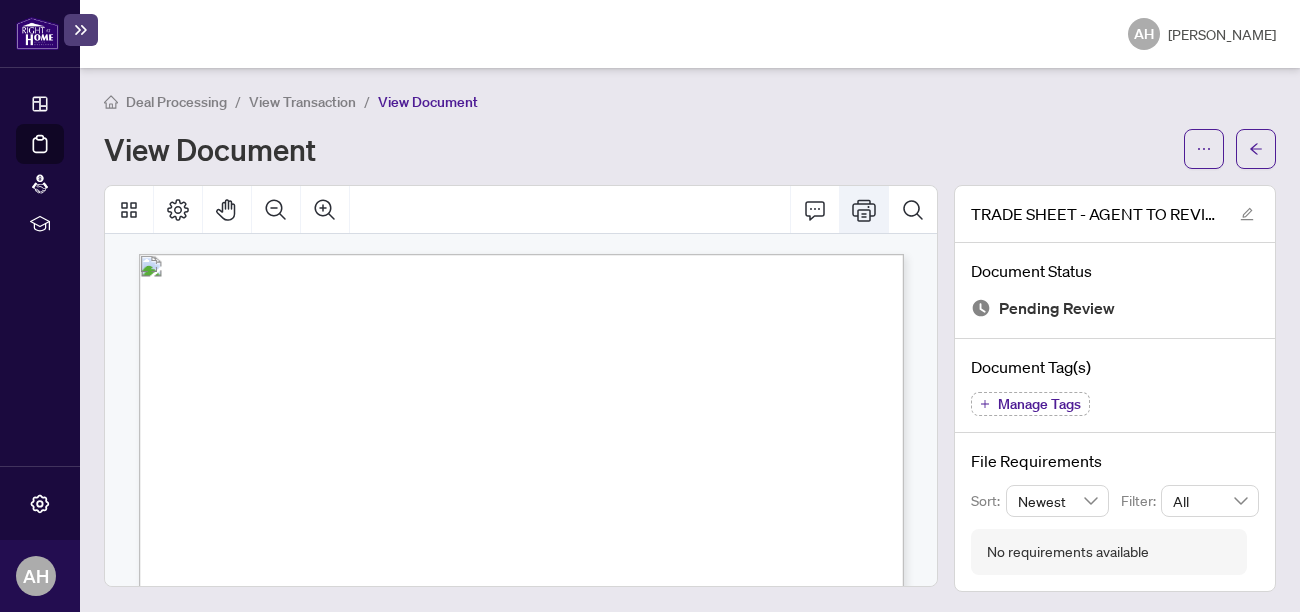 click 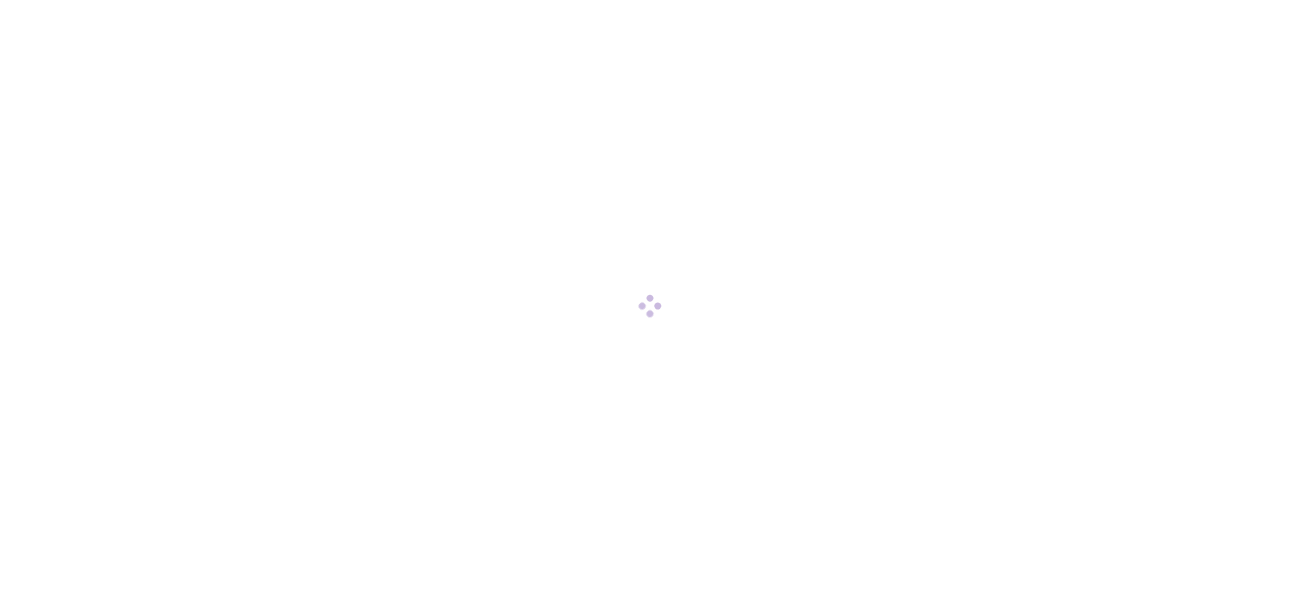 scroll, scrollTop: 0, scrollLeft: 0, axis: both 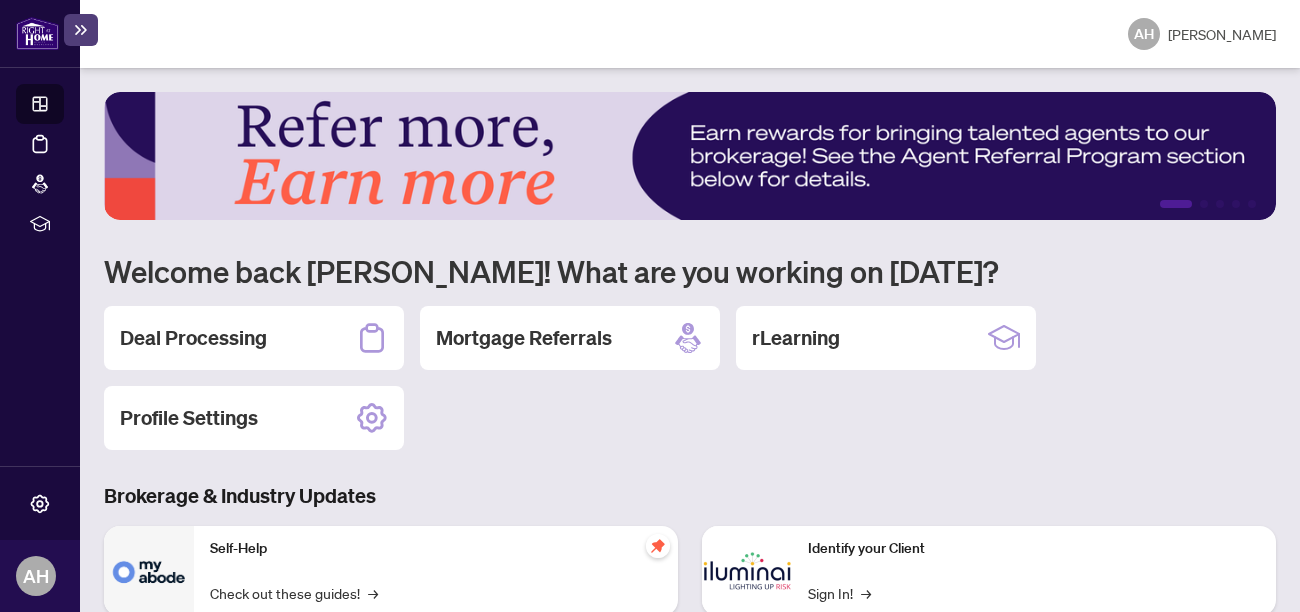 click on "Deal Processing" at bounding box center [193, 338] 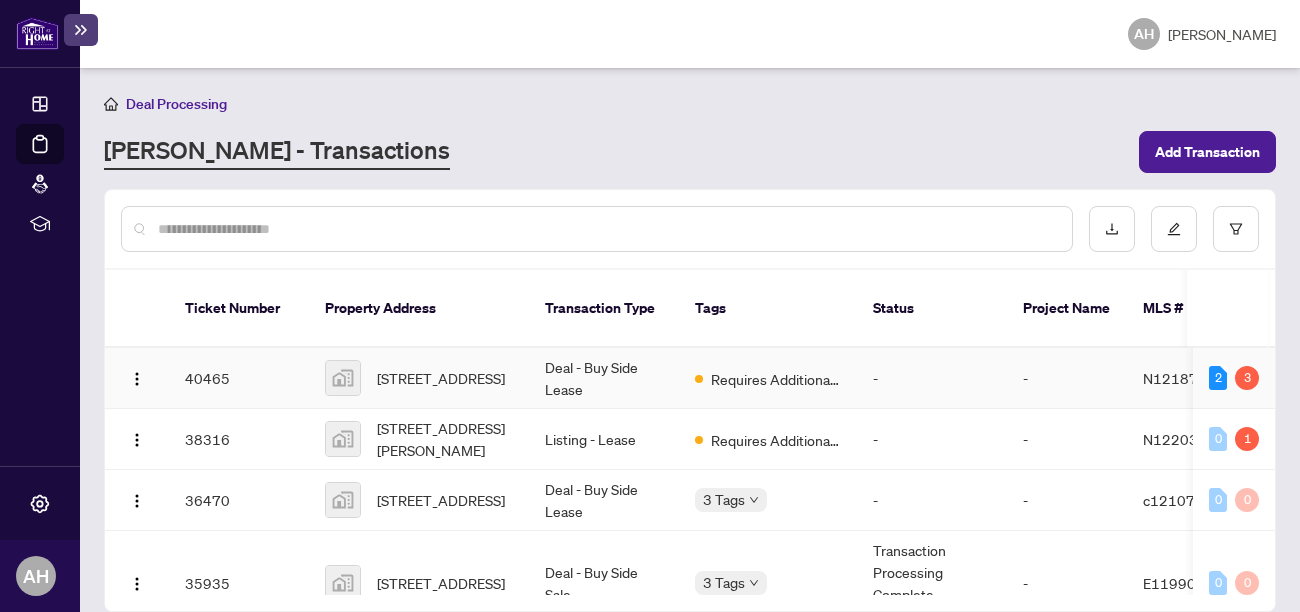 click on "[STREET_ADDRESS]" at bounding box center [441, 378] 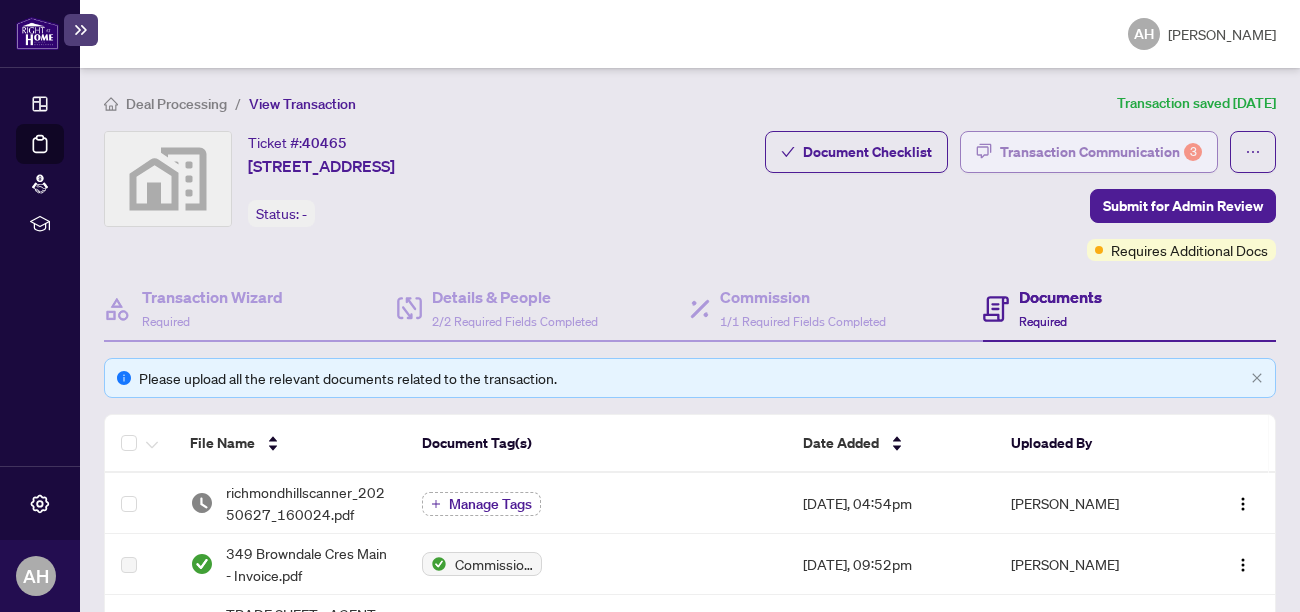 click on "Transaction Communication 3" at bounding box center [1101, 152] 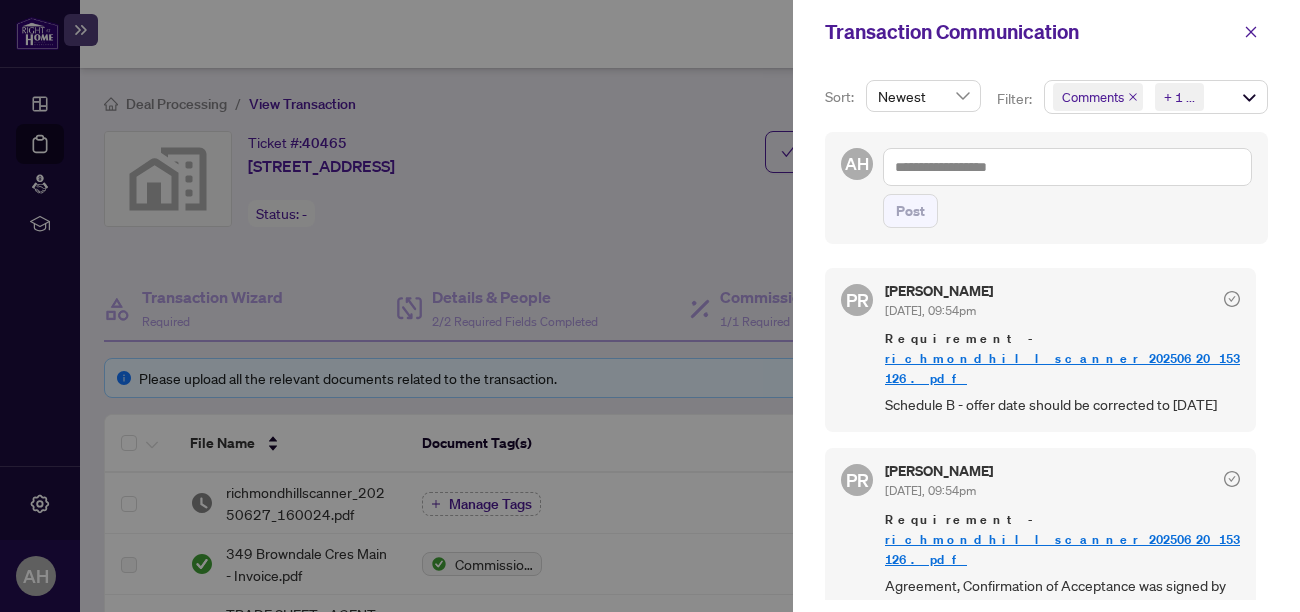 scroll, scrollTop: 3, scrollLeft: 0, axis: vertical 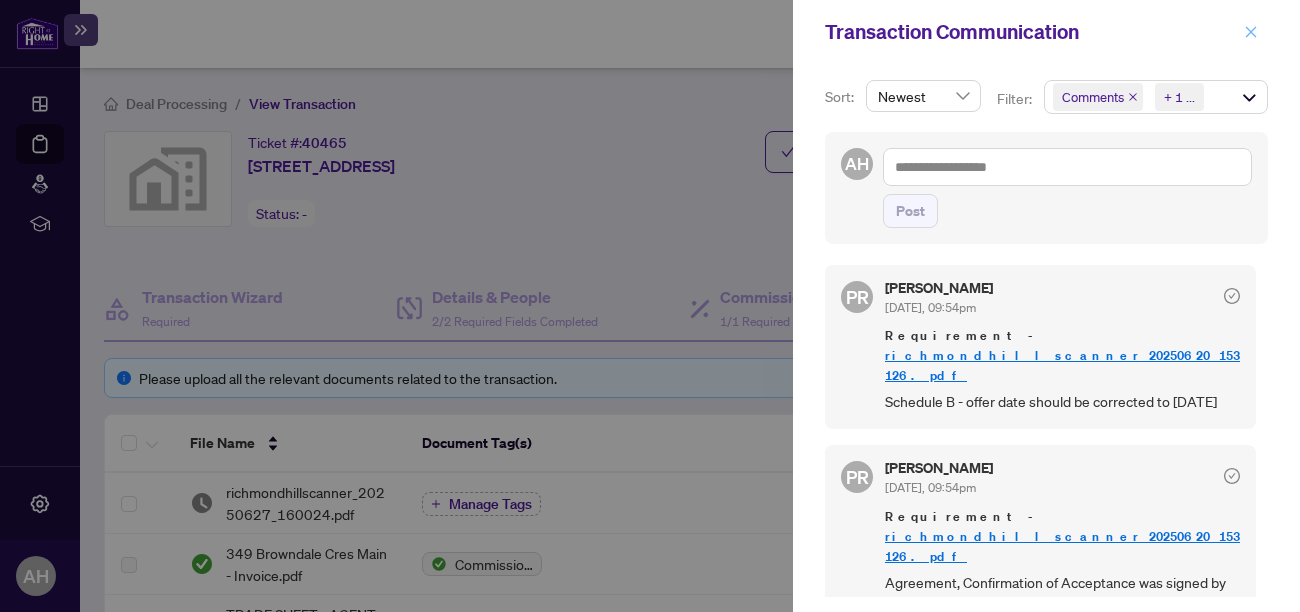 click 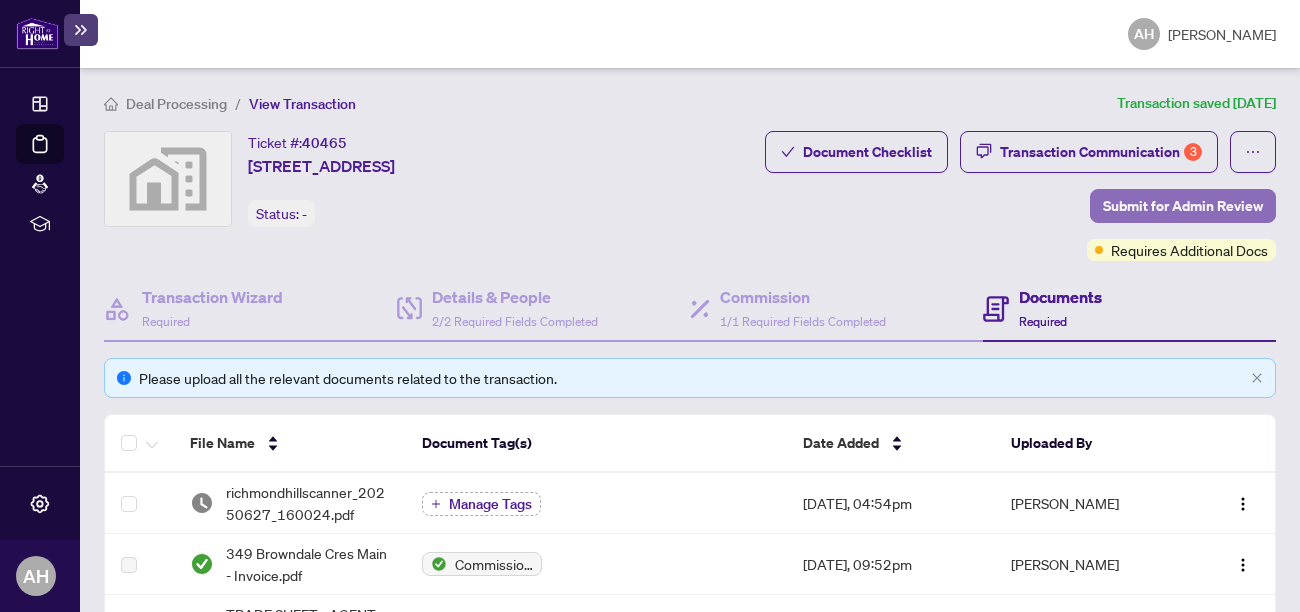 click on "Submit for Admin Review" at bounding box center (1183, 206) 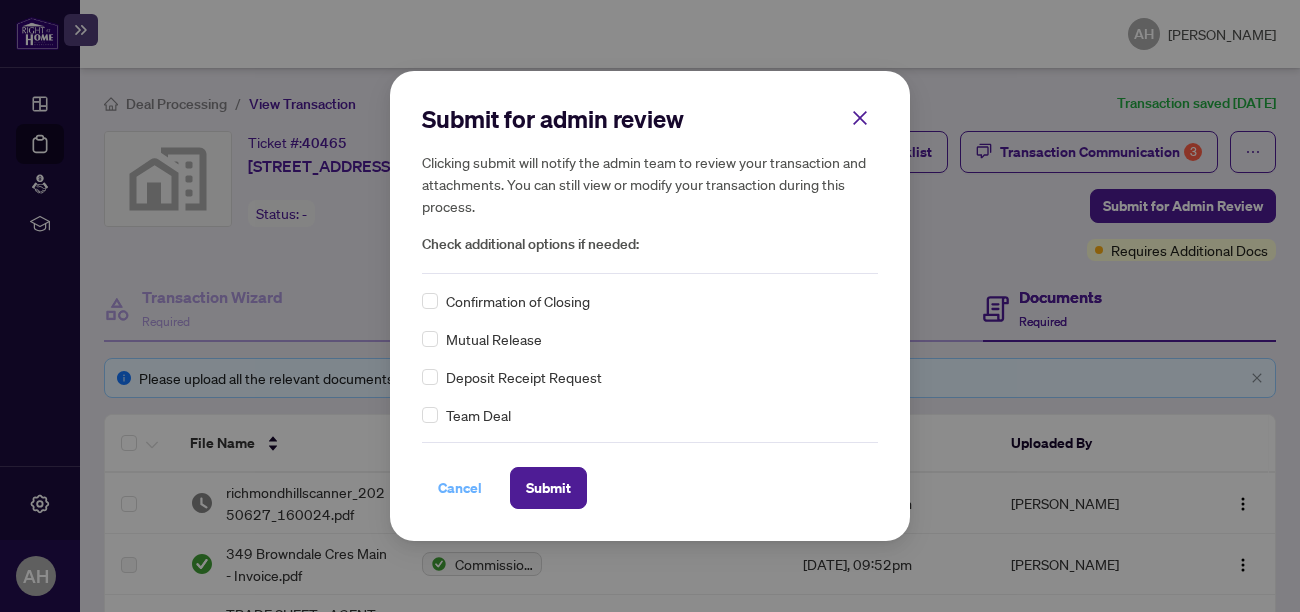 click on "Cancel" at bounding box center (460, 488) 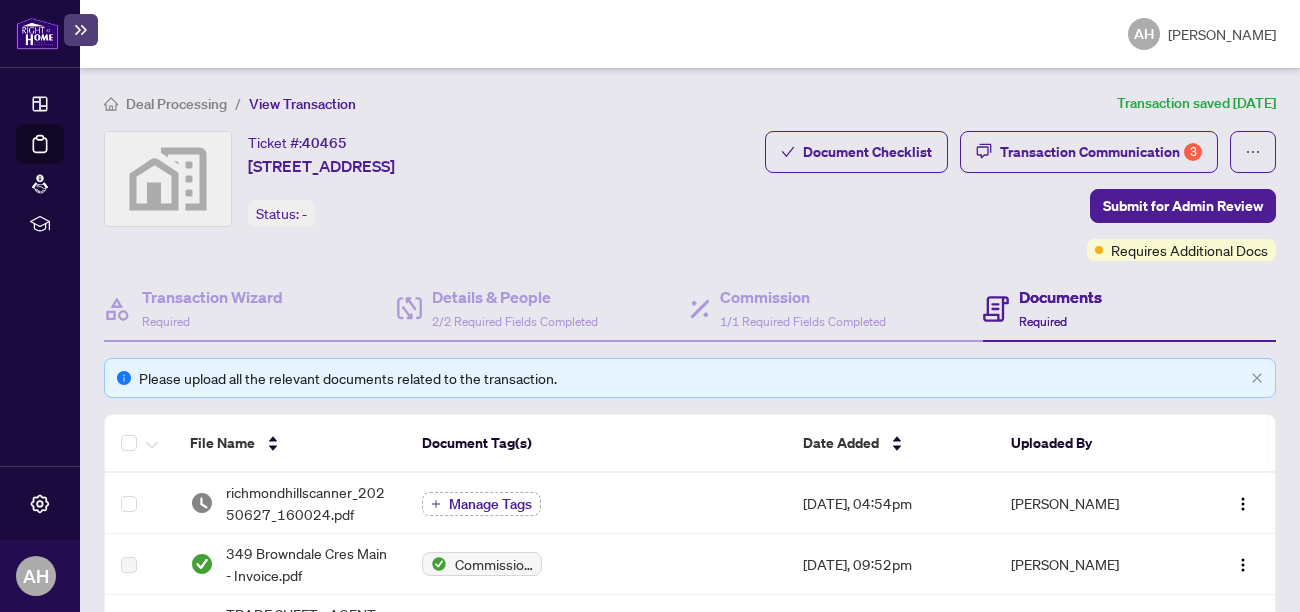 type 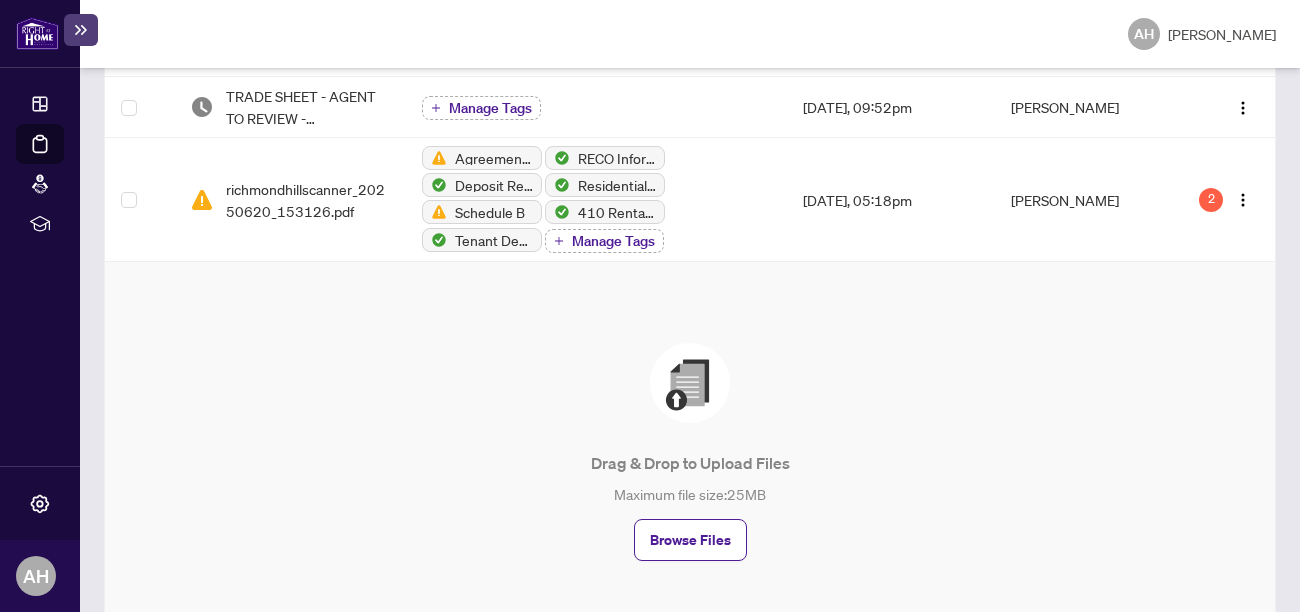 scroll, scrollTop: 520, scrollLeft: 0, axis: vertical 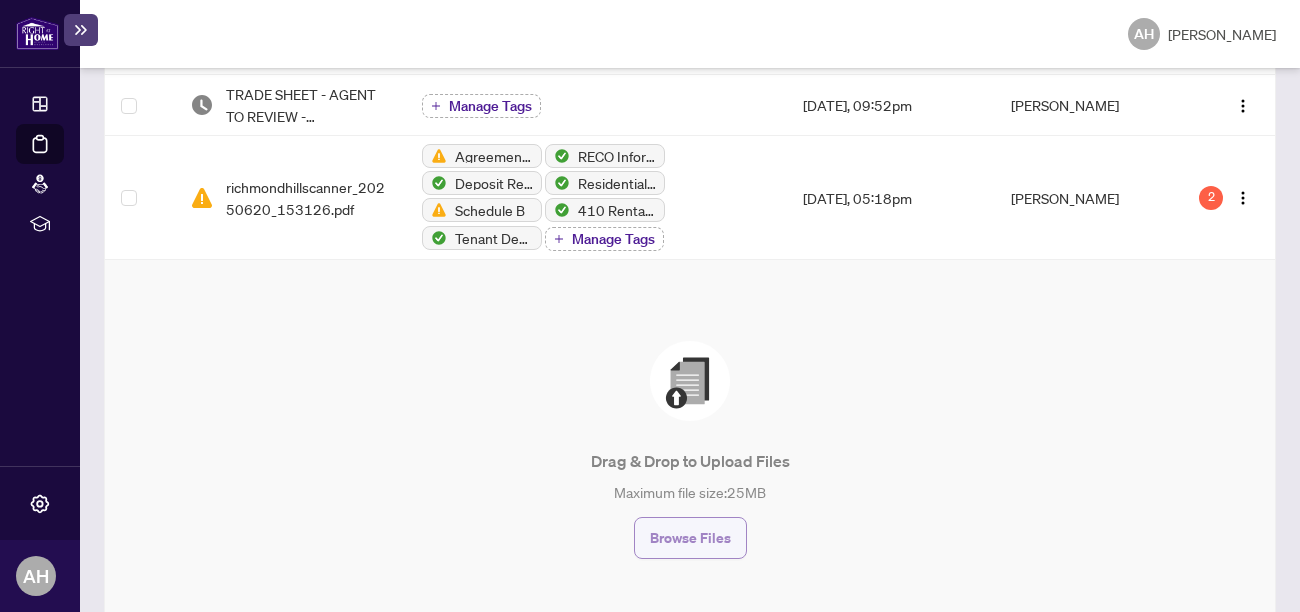 click on "Browse Files" at bounding box center (690, 538) 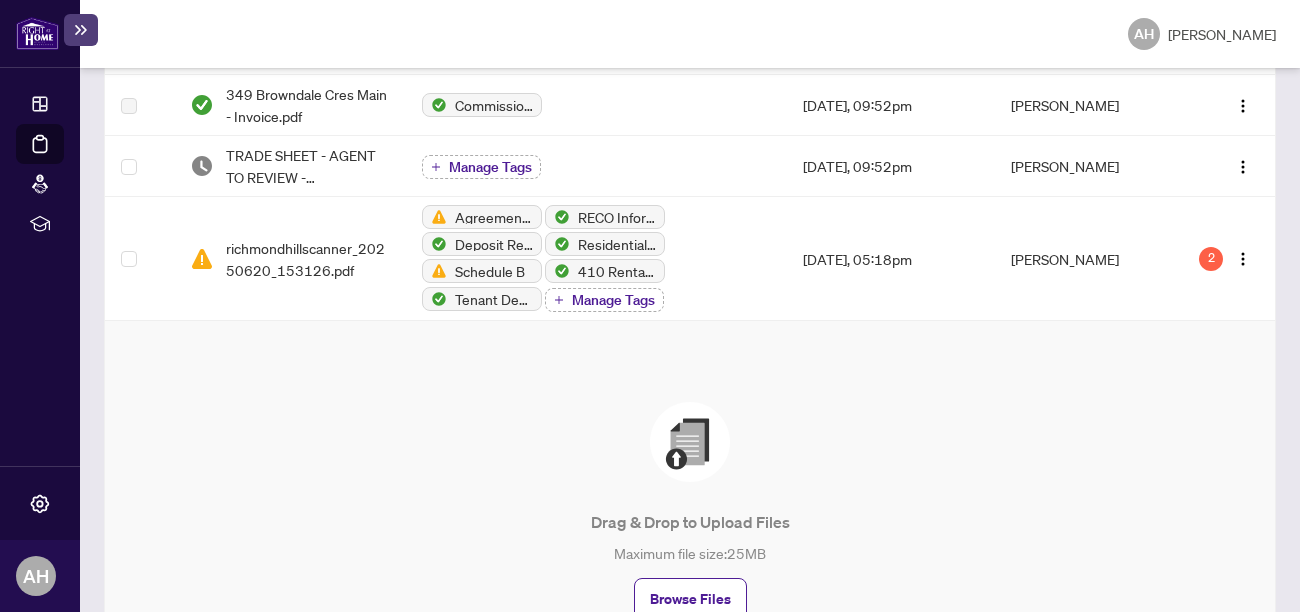 drag, startPoint x: 1299, startPoint y: 376, endPoint x: 1300, endPoint y: -12, distance: 388.00128 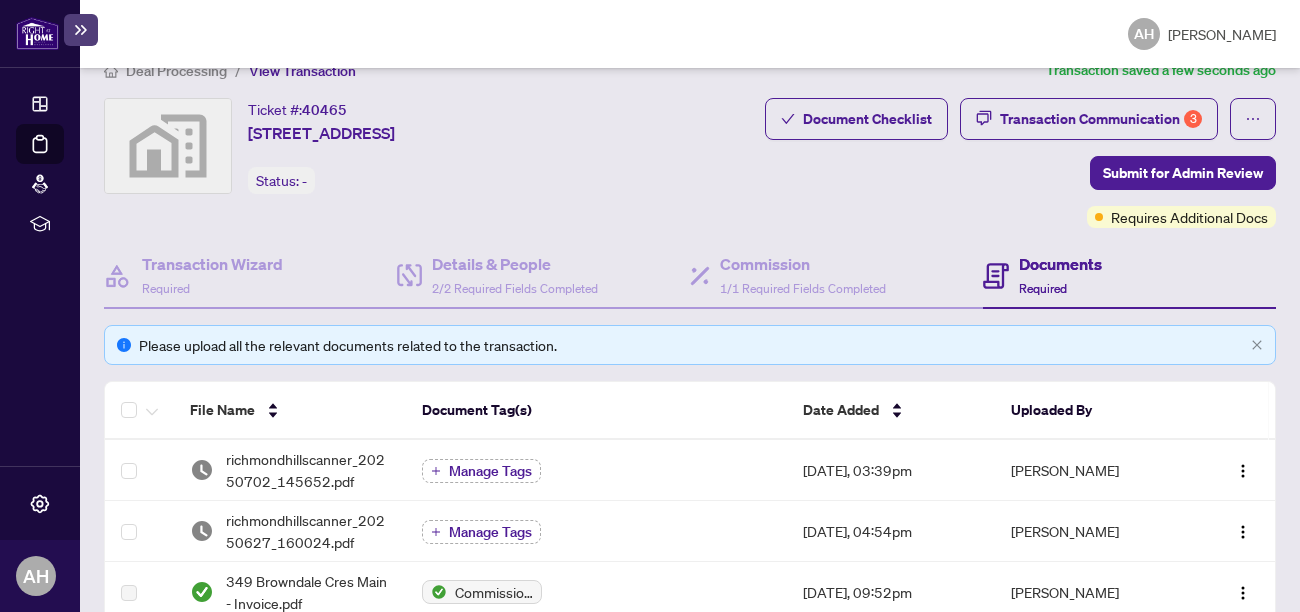 scroll, scrollTop: 0, scrollLeft: 0, axis: both 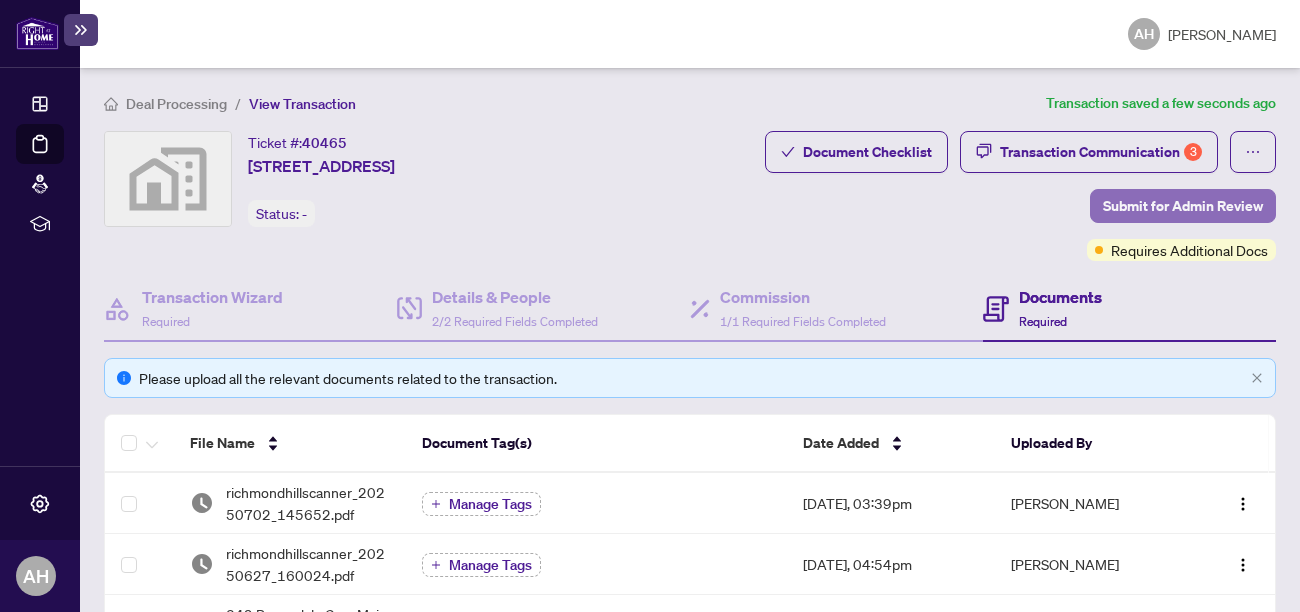 click on "Submit for Admin Review" at bounding box center (1183, 206) 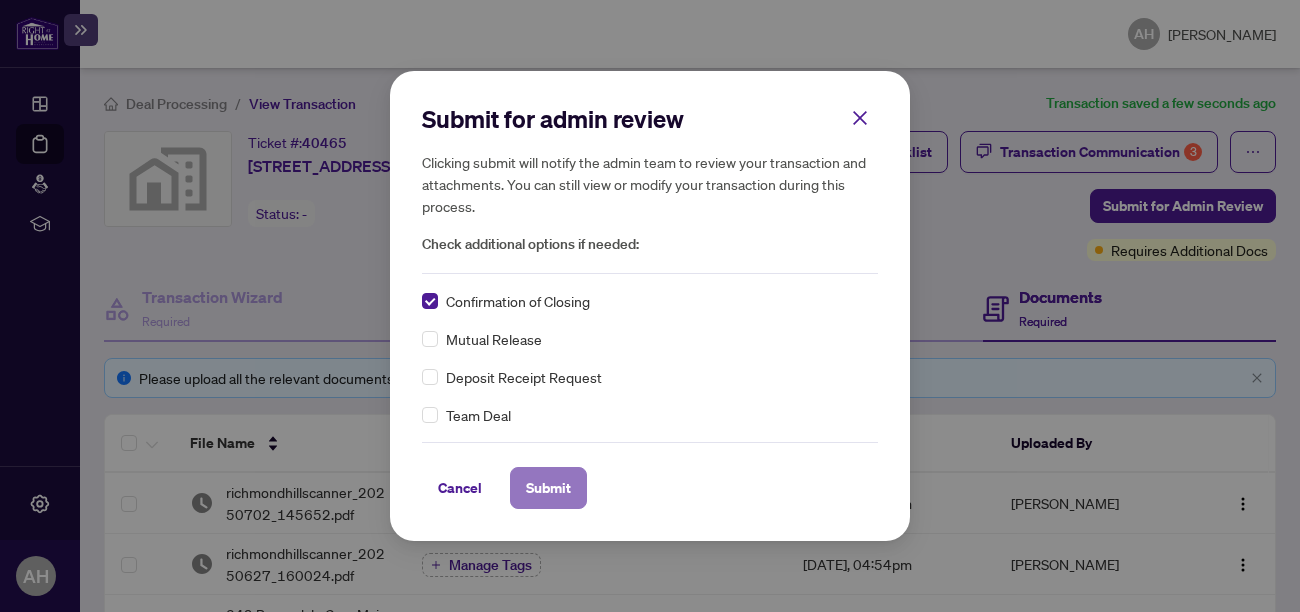 click on "Submit" at bounding box center [548, 488] 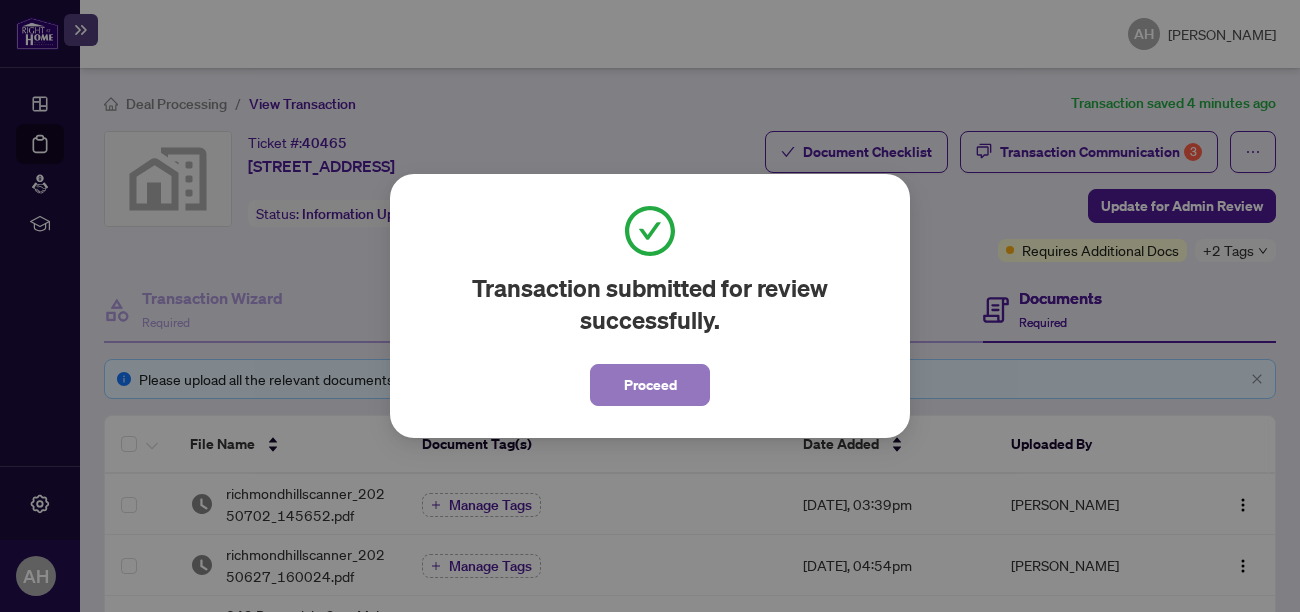 click on "Proceed" at bounding box center [650, 385] 